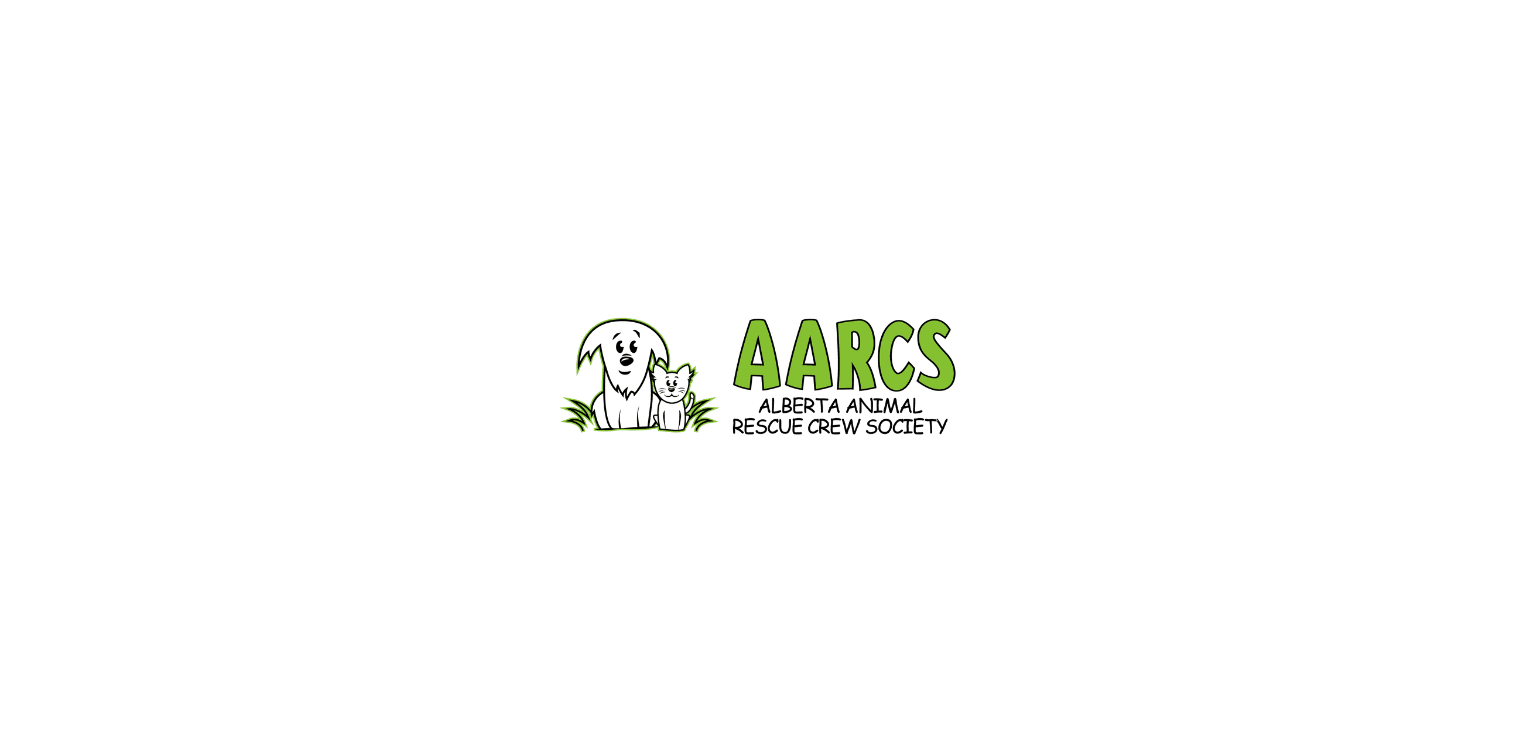 scroll, scrollTop: 0, scrollLeft: 0, axis: both 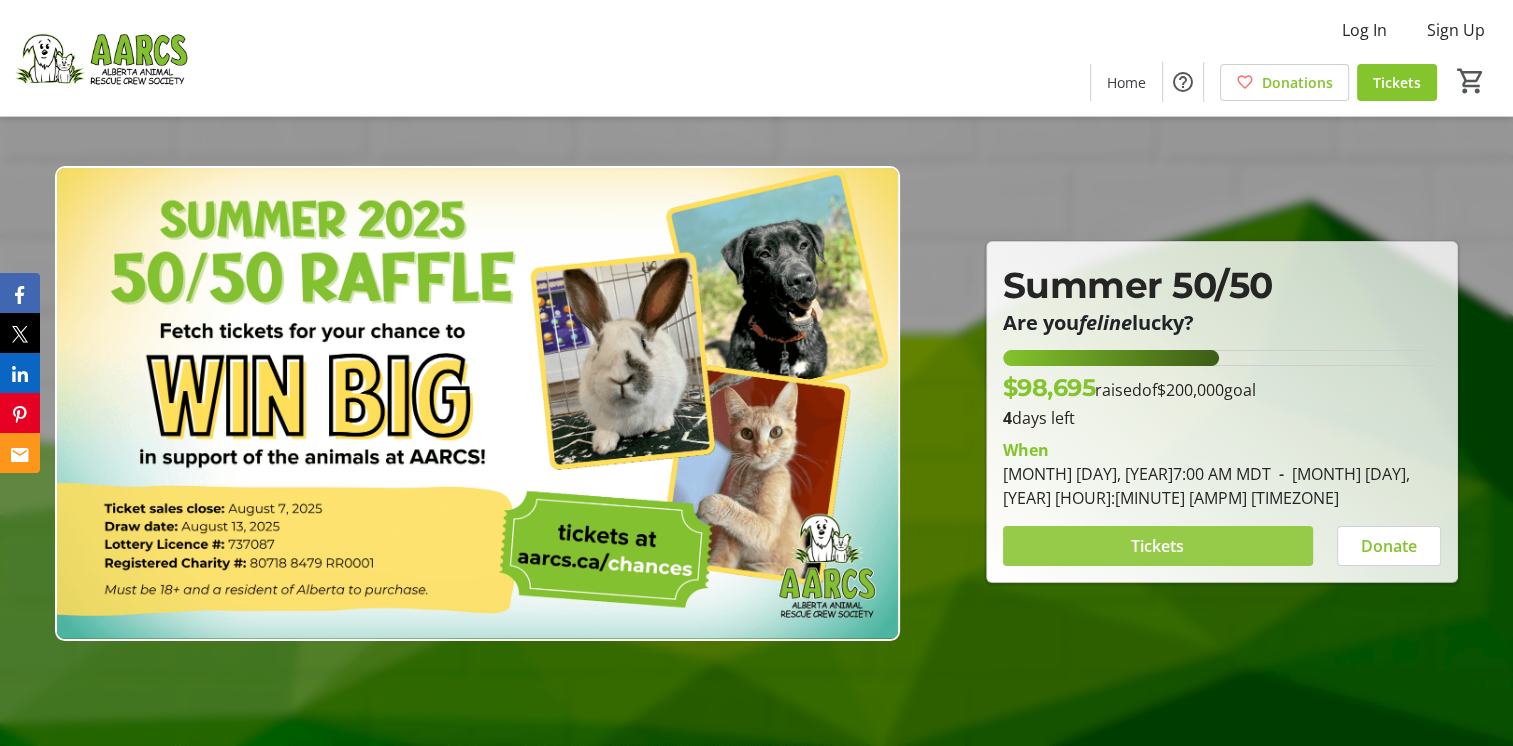 click at bounding box center [1158, 546] 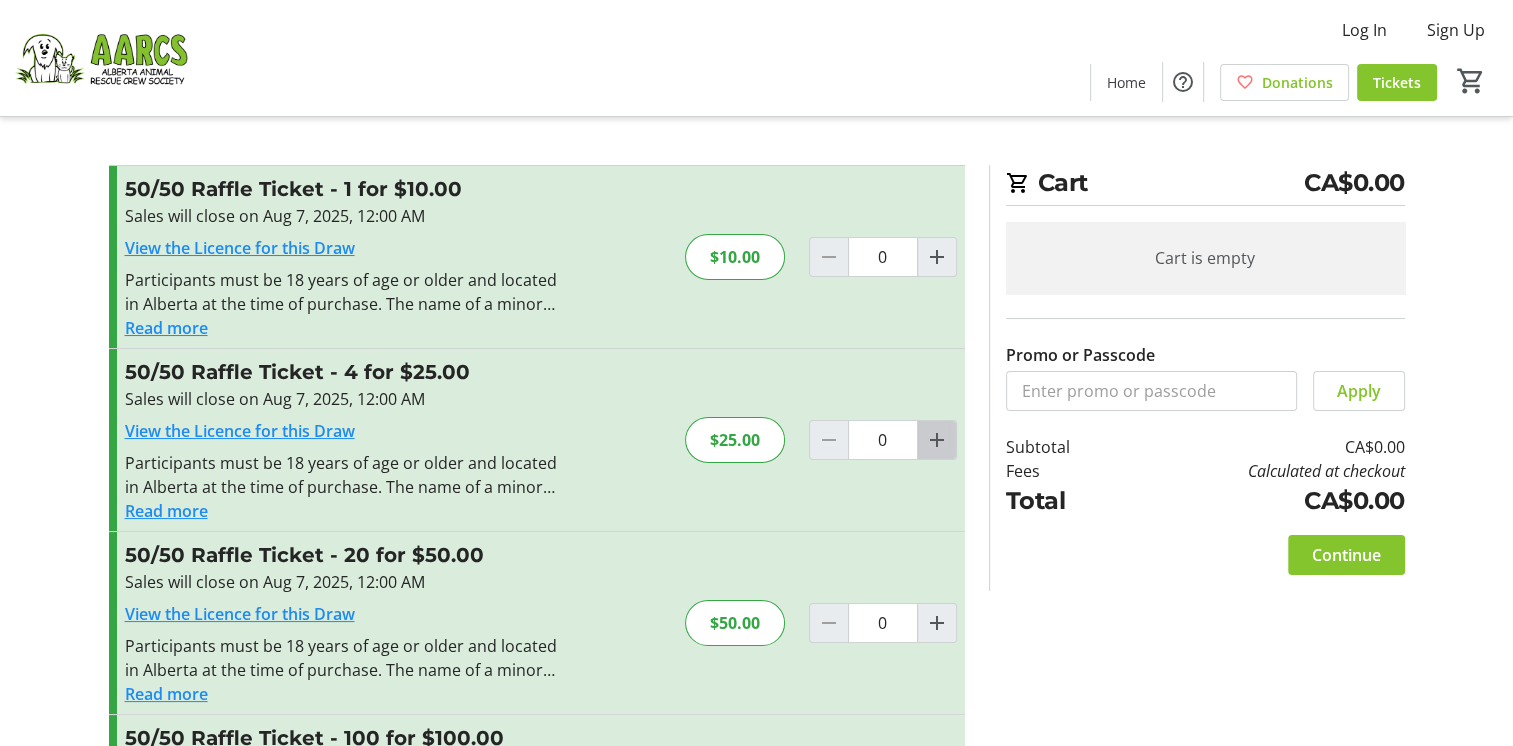 click 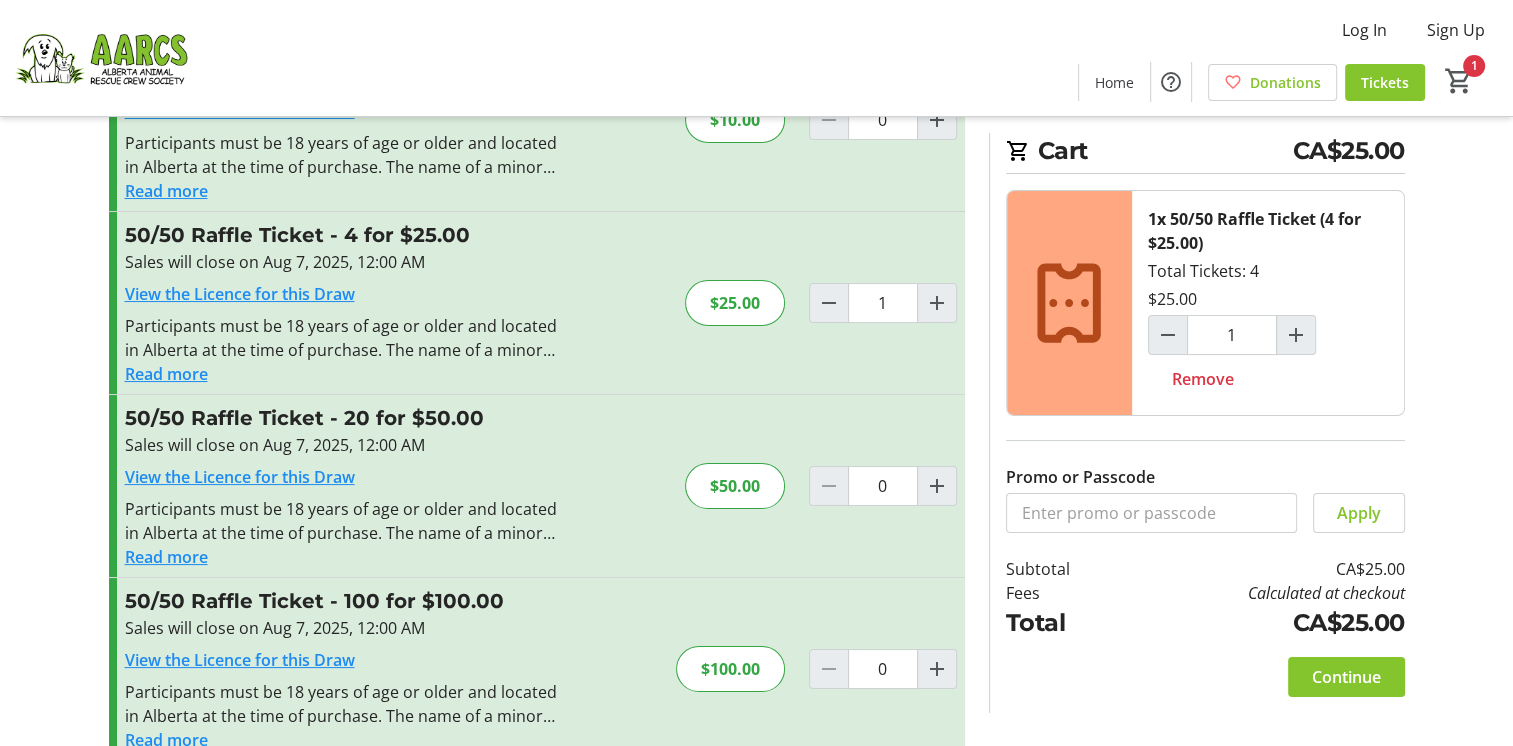 scroll, scrollTop: 173, scrollLeft: 0, axis: vertical 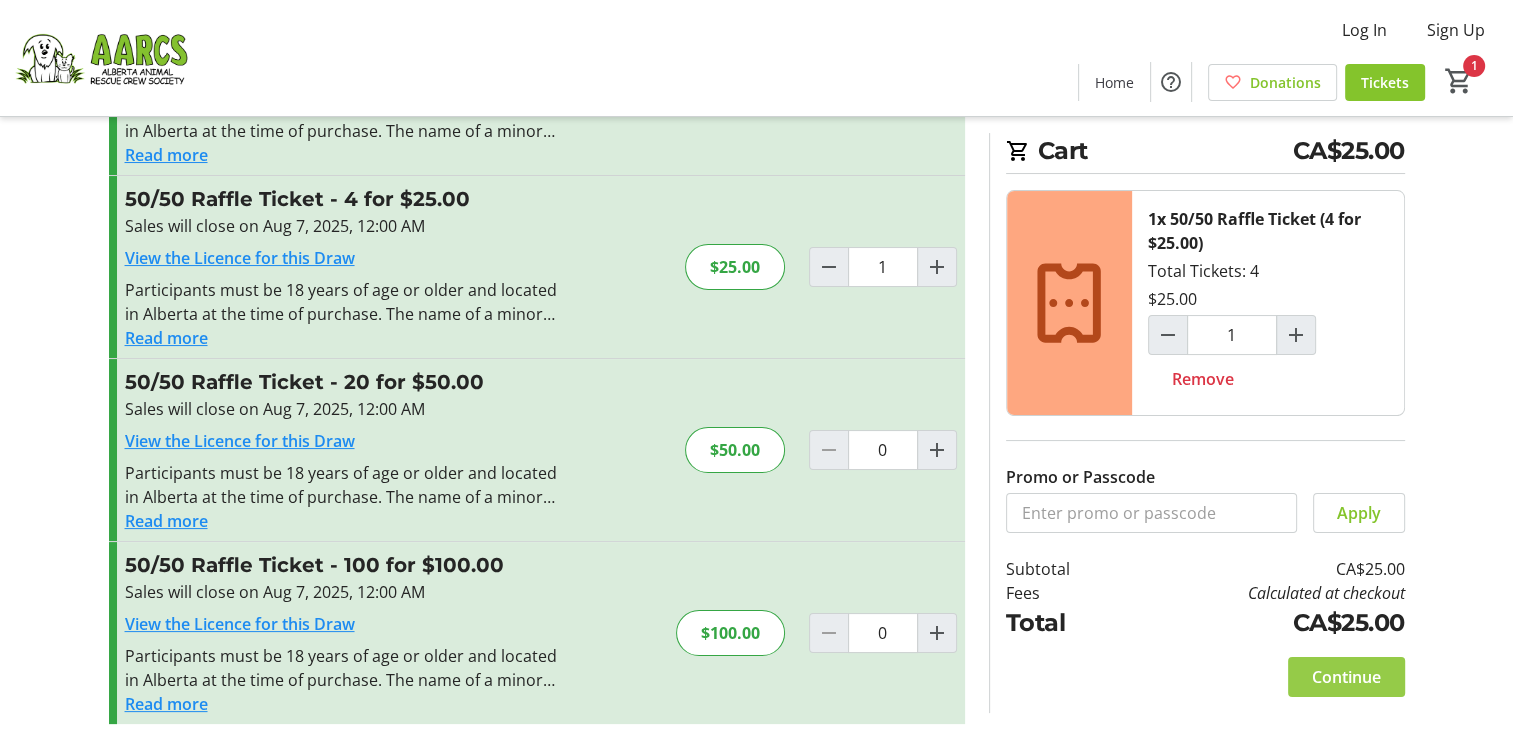 click on "Continue" 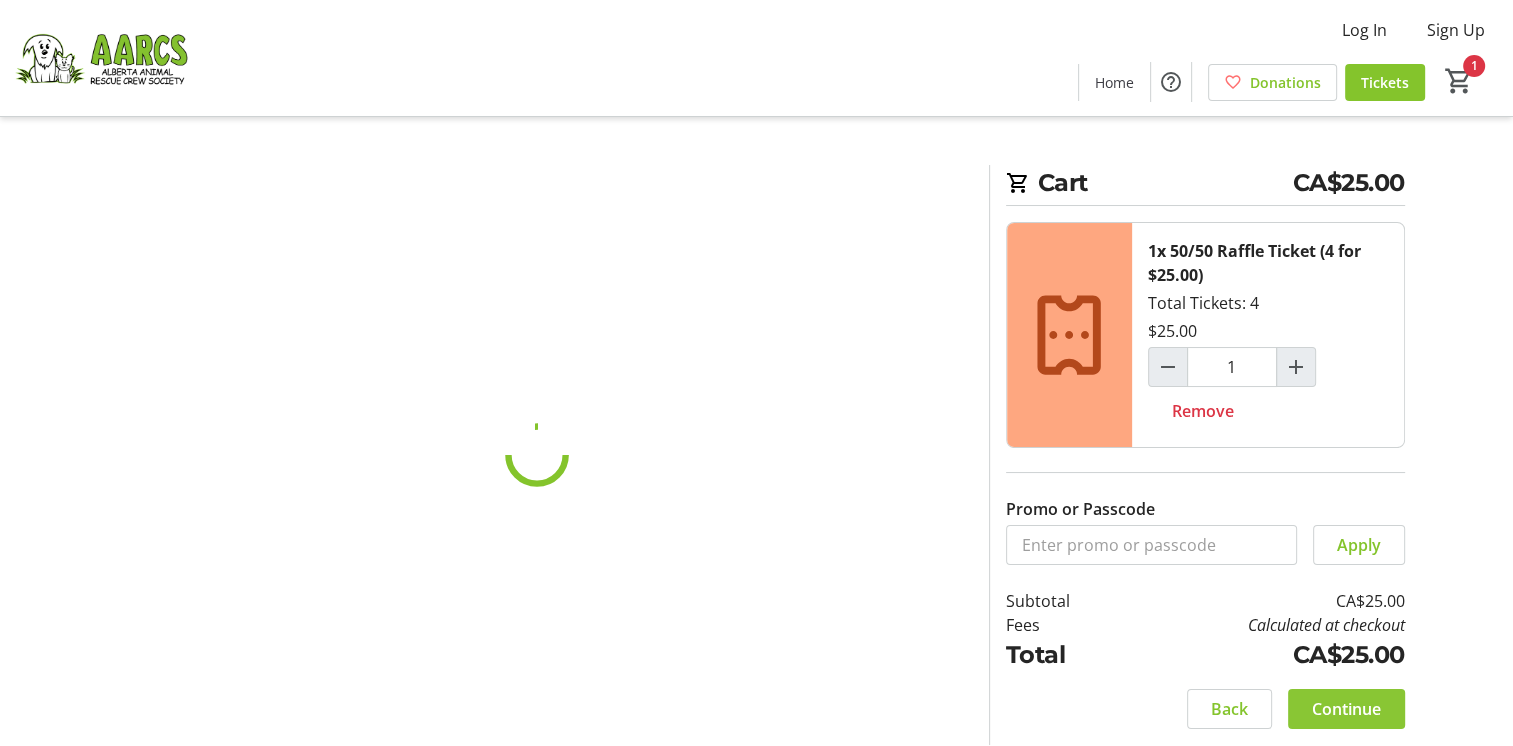scroll, scrollTop: 0, scrollLeft: 0, axis: both 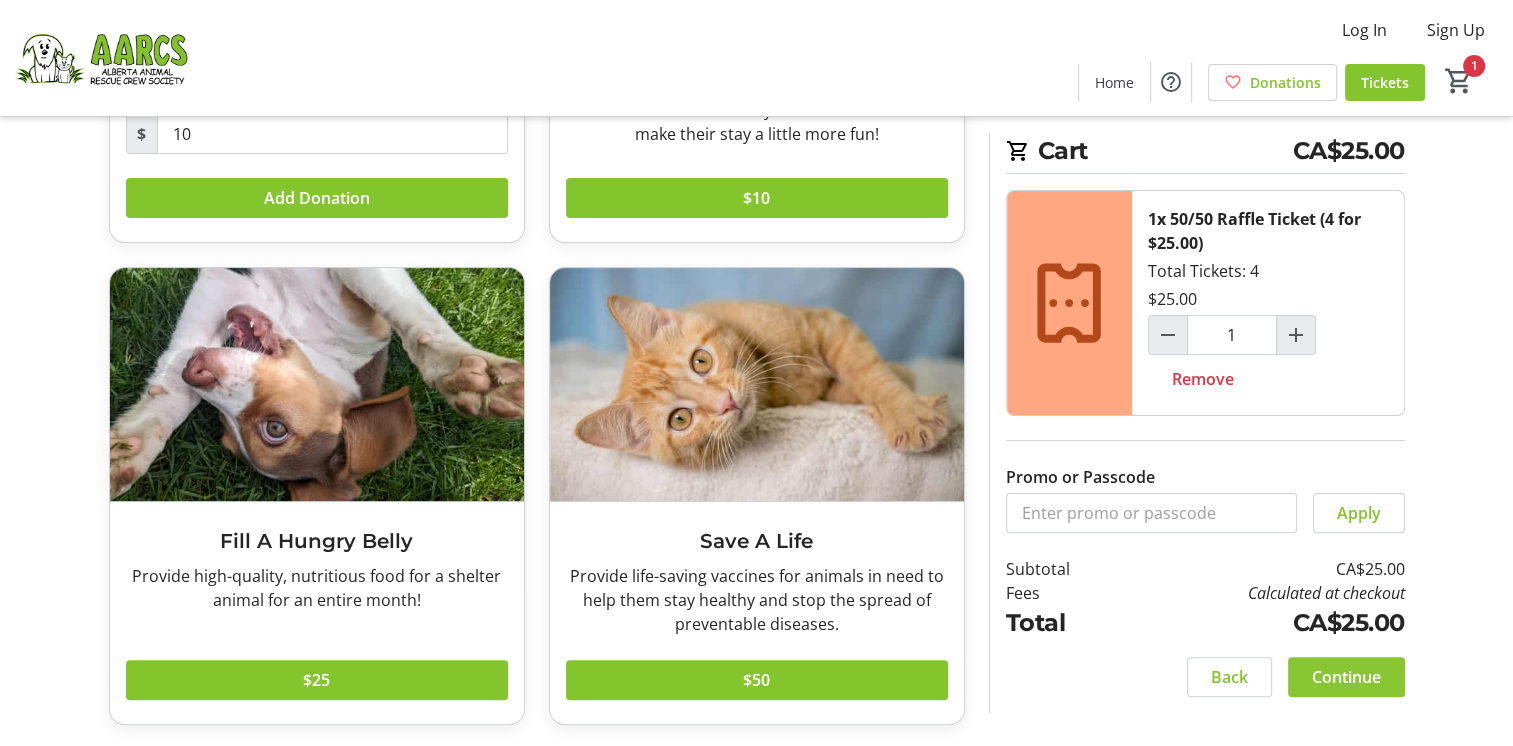 click on "Continue" 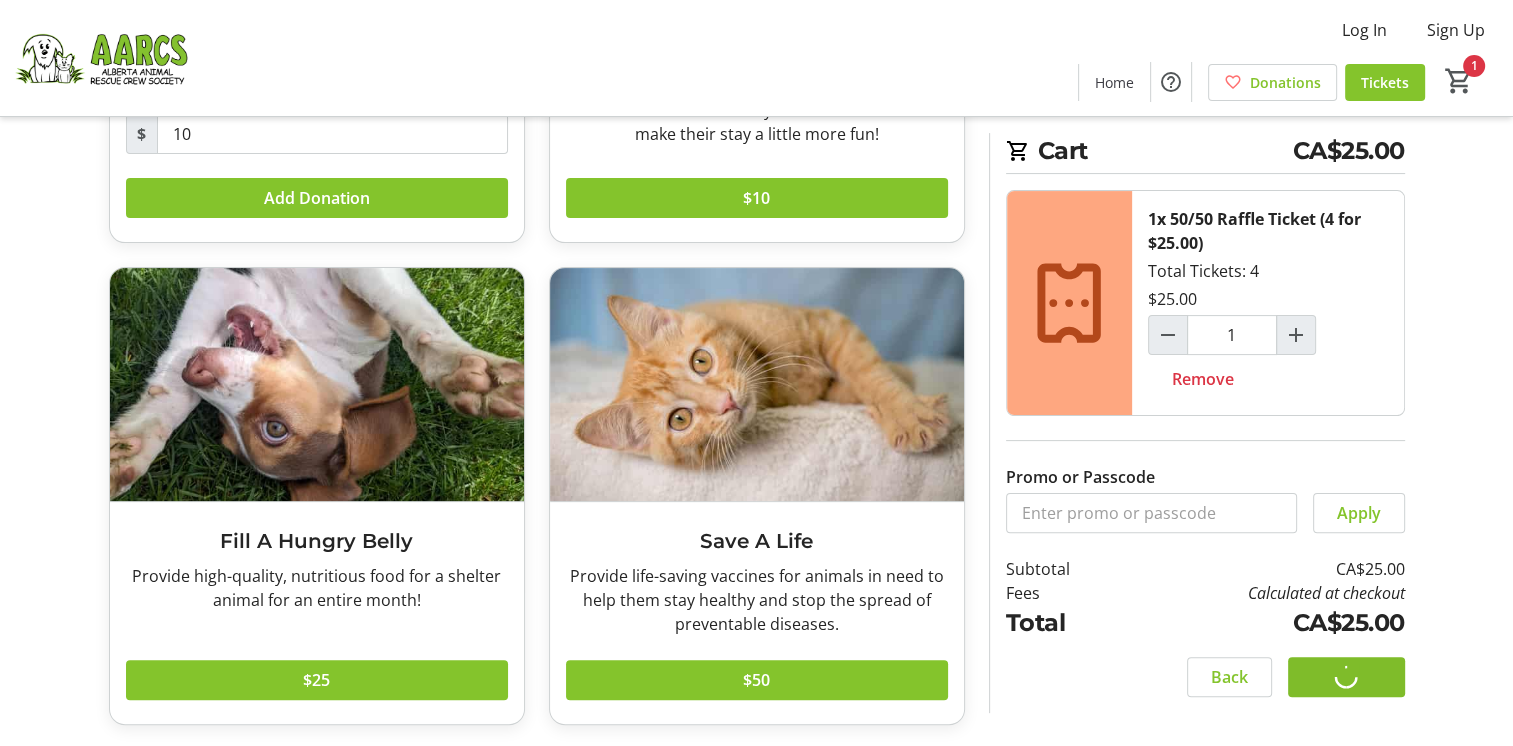 scroll, scrollTop: 0, scrollLeft: 0, axis: both 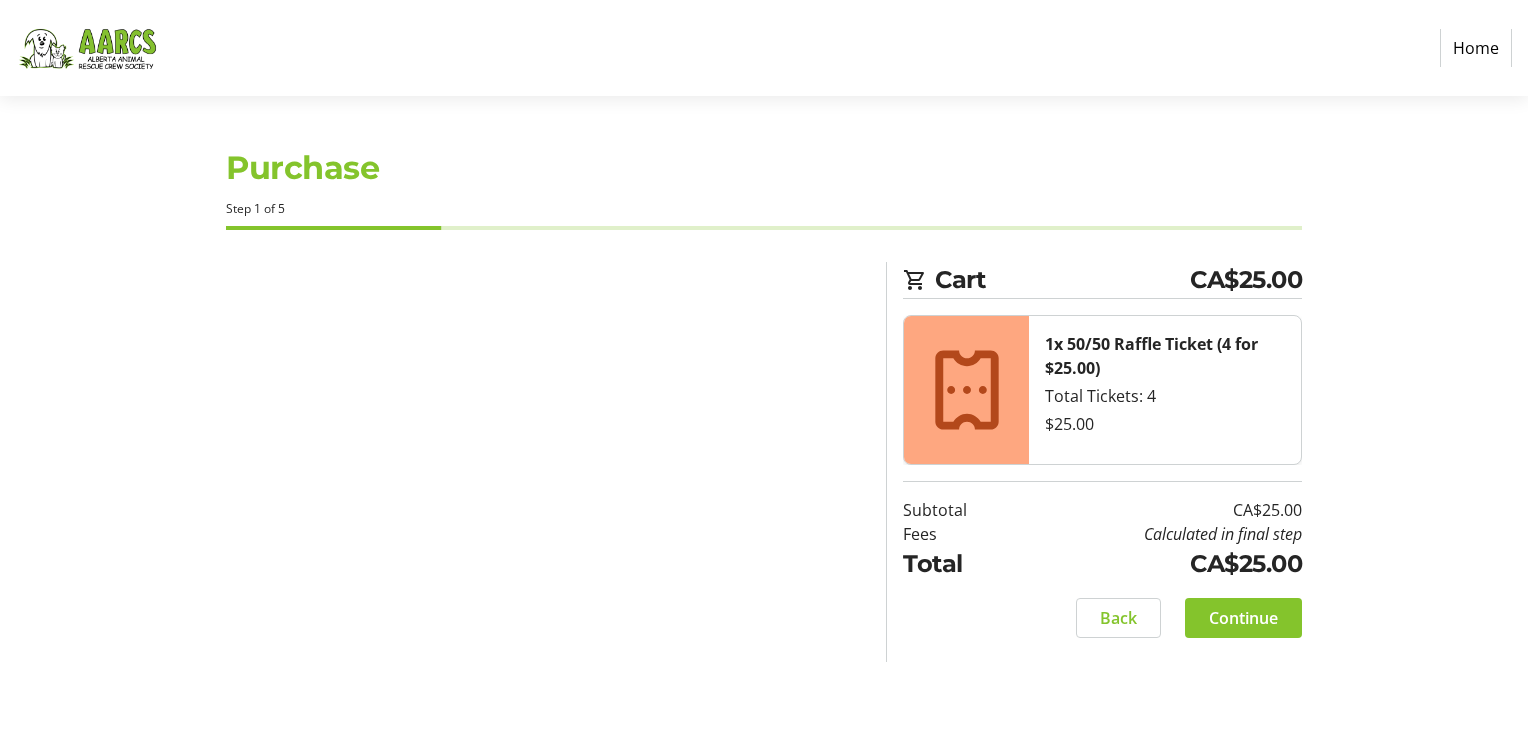 select on "CA" 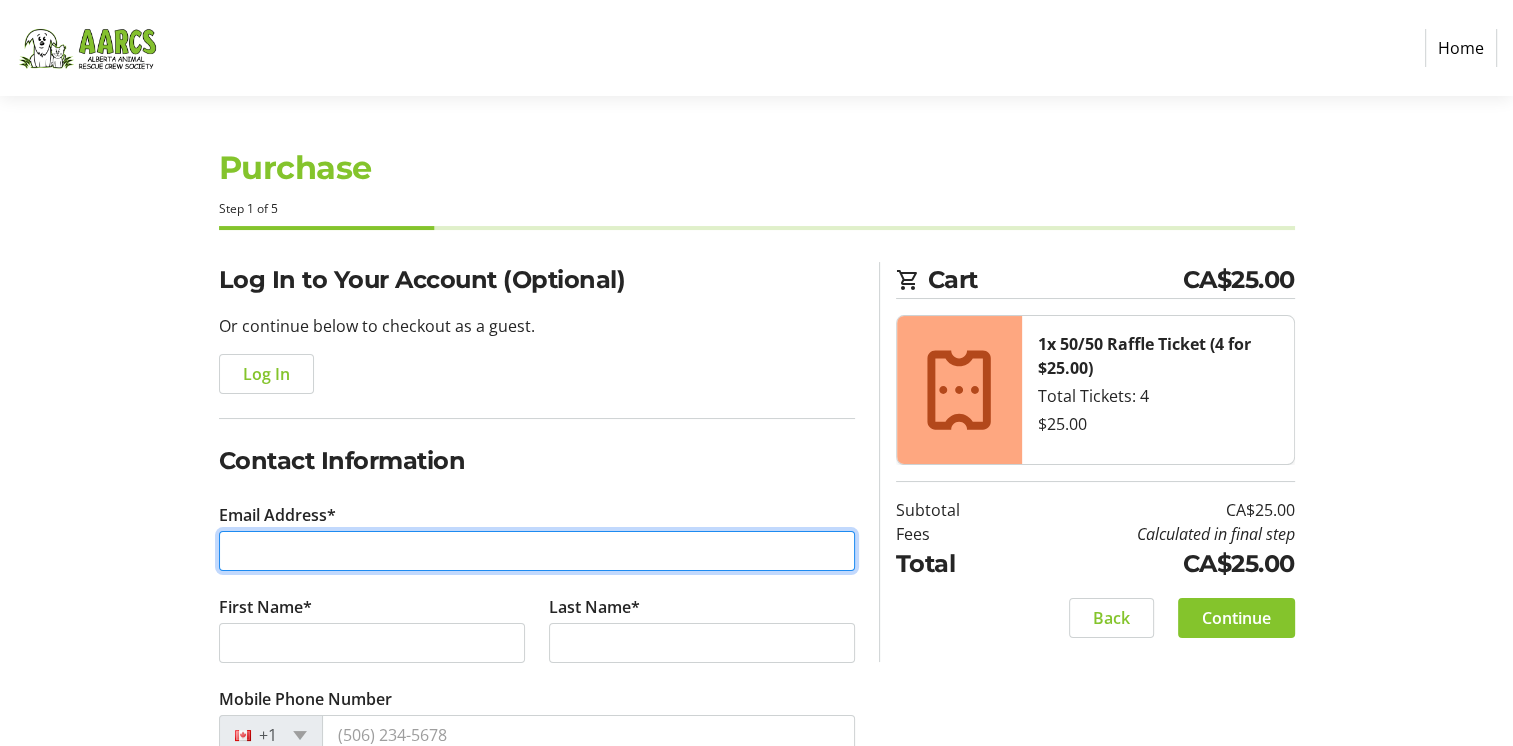 click on "Email Address*" at bounding box center [537, 551] 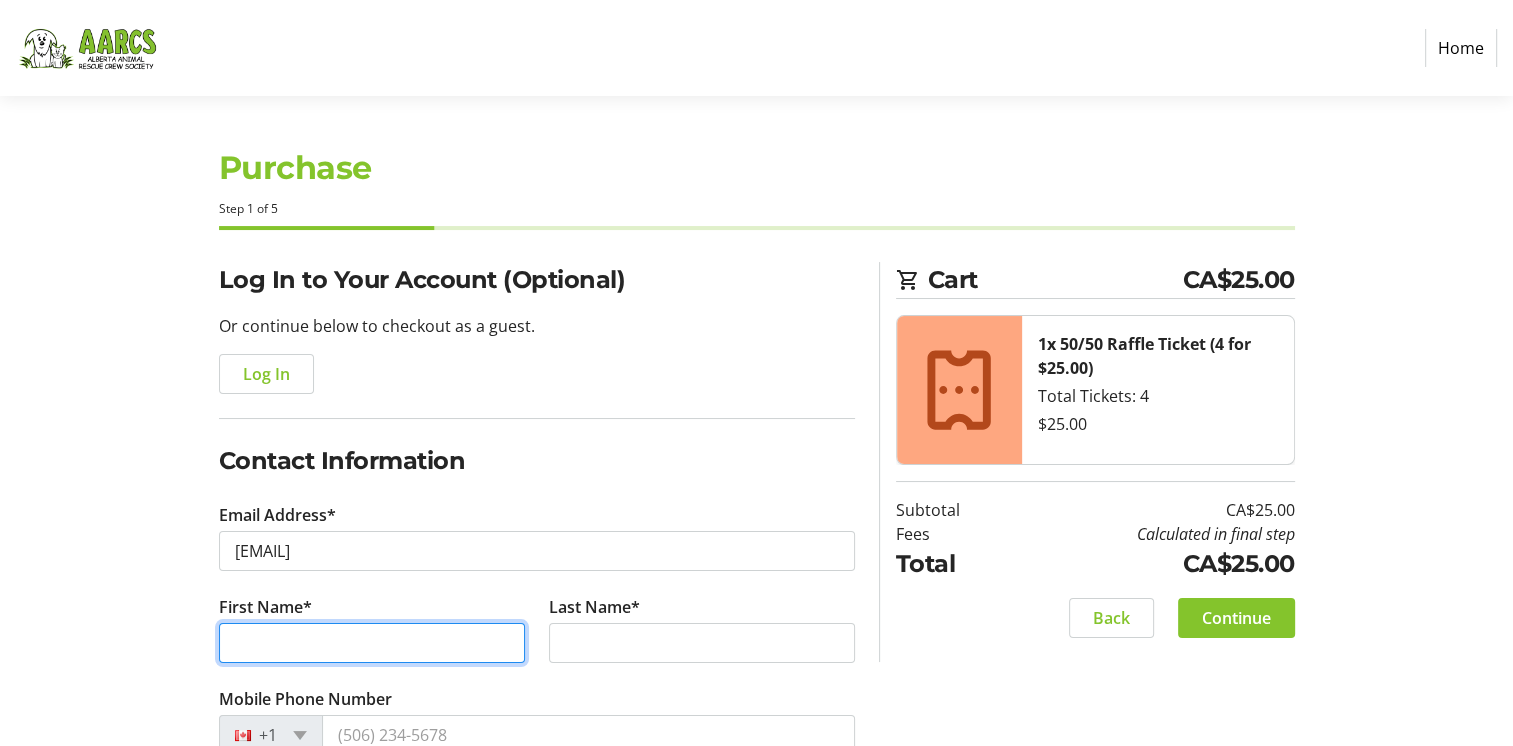 type on "[FIRST]" 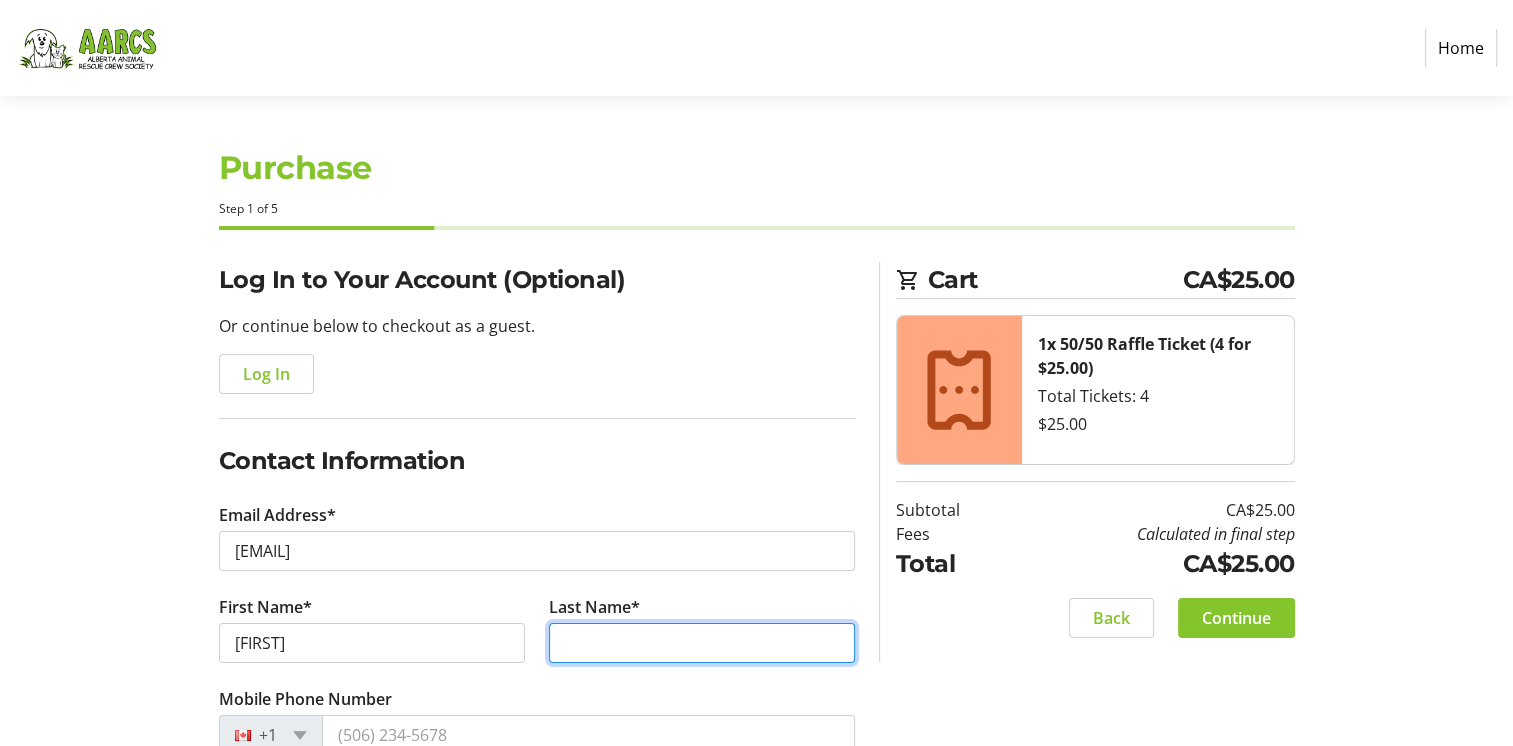 type on "[LAST]" 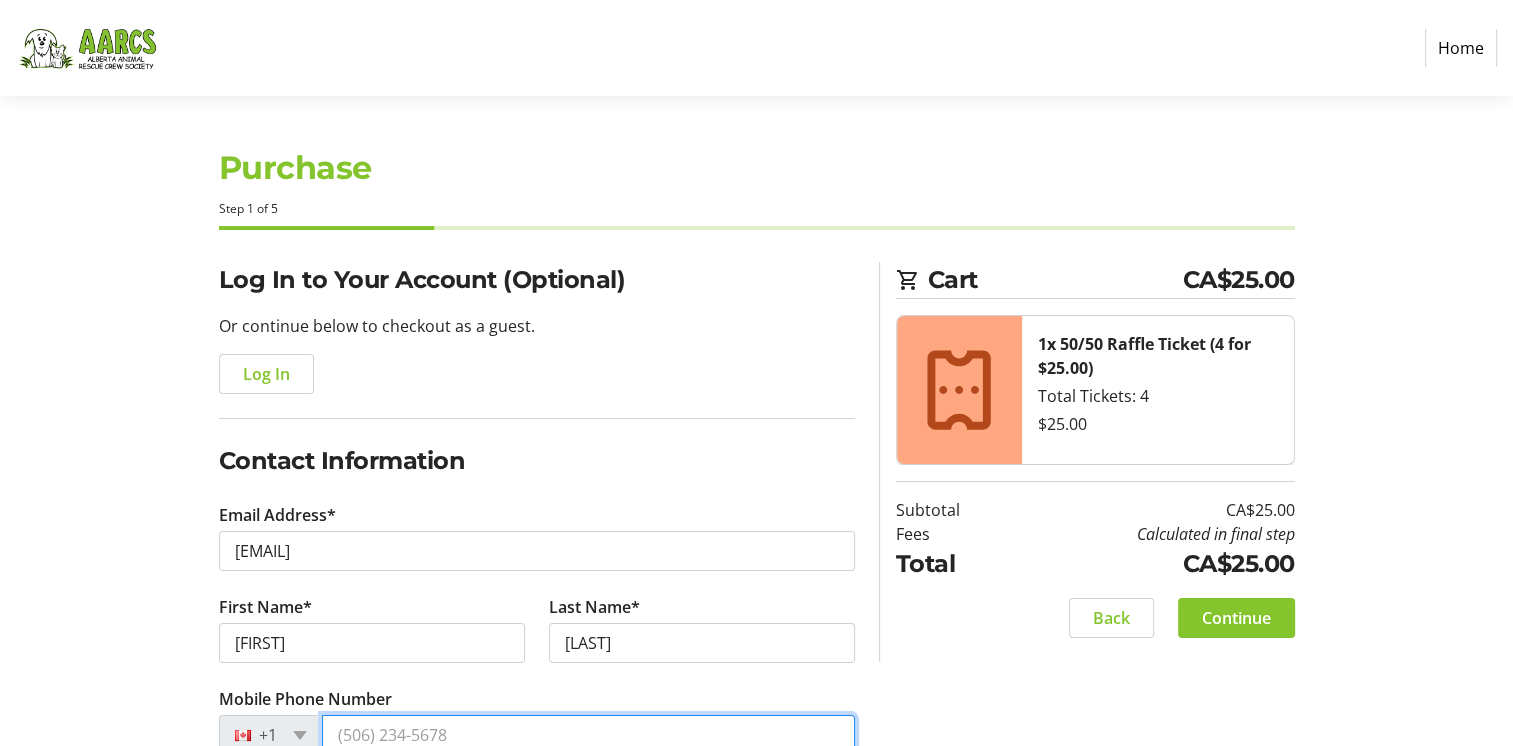 type on "([AREA_CODE]) [PHONE]" 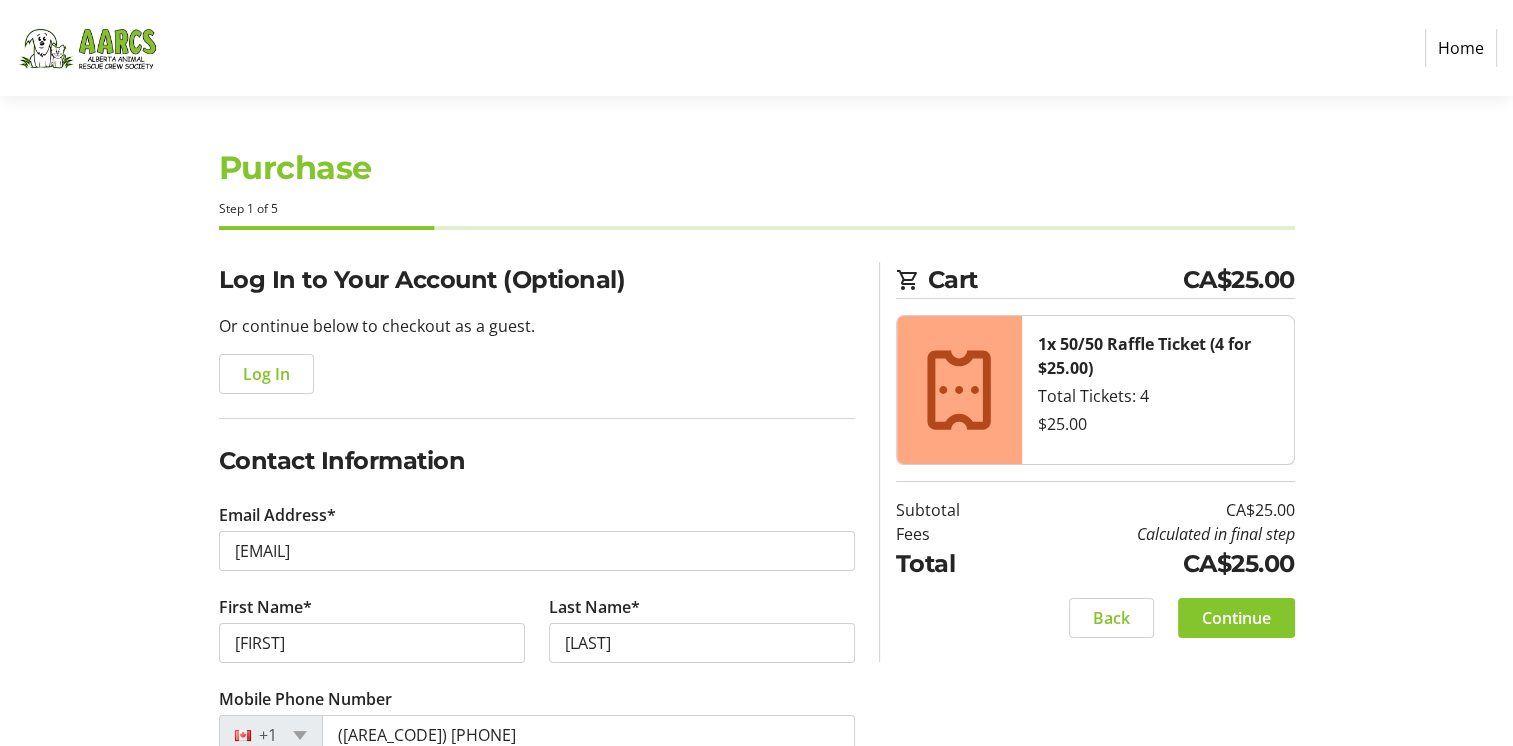 type on "[NUMBER] [STREET] [CITY], [STATE] [POSTAL_CODE]" 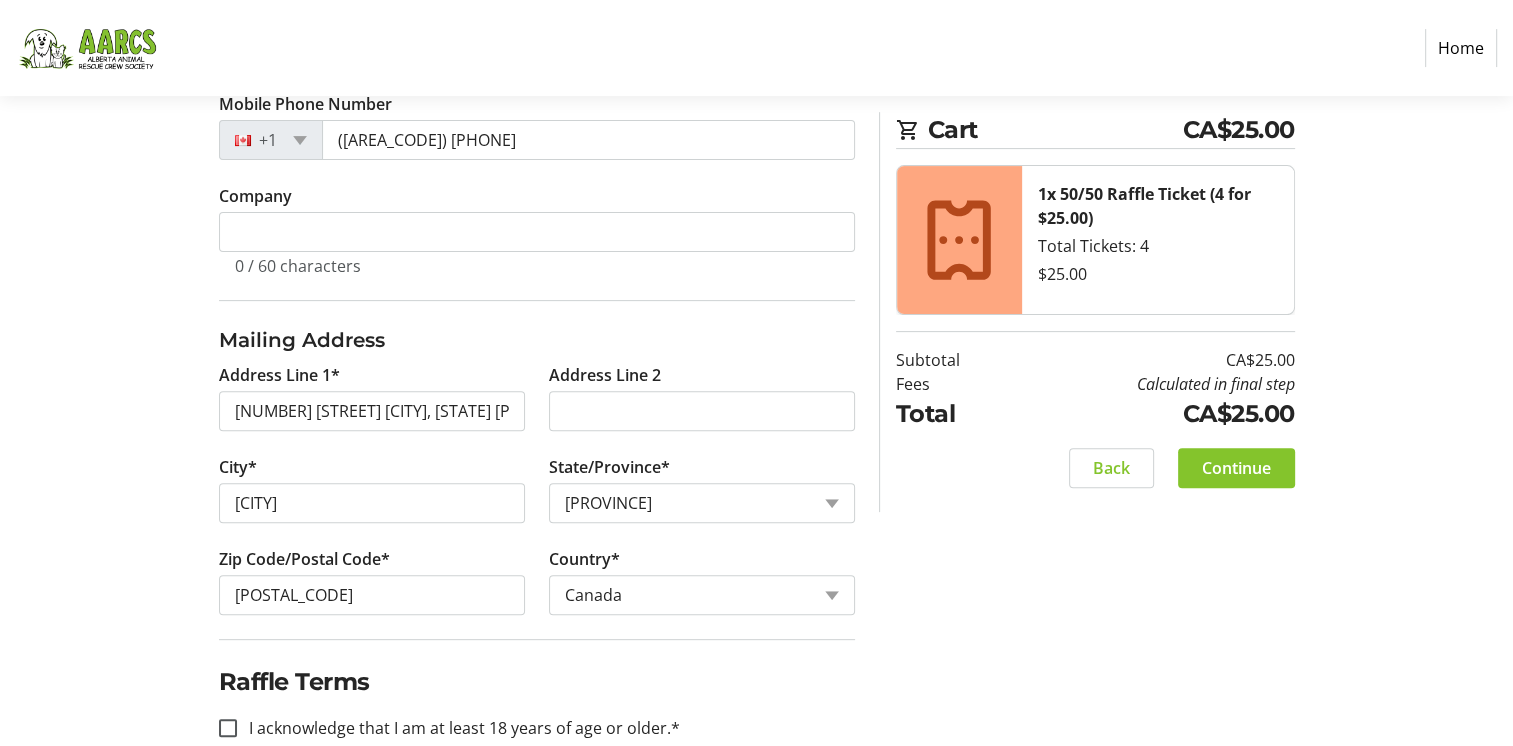 scroll, scrollTop: 633, scrollLeft: 0, axis: vertical 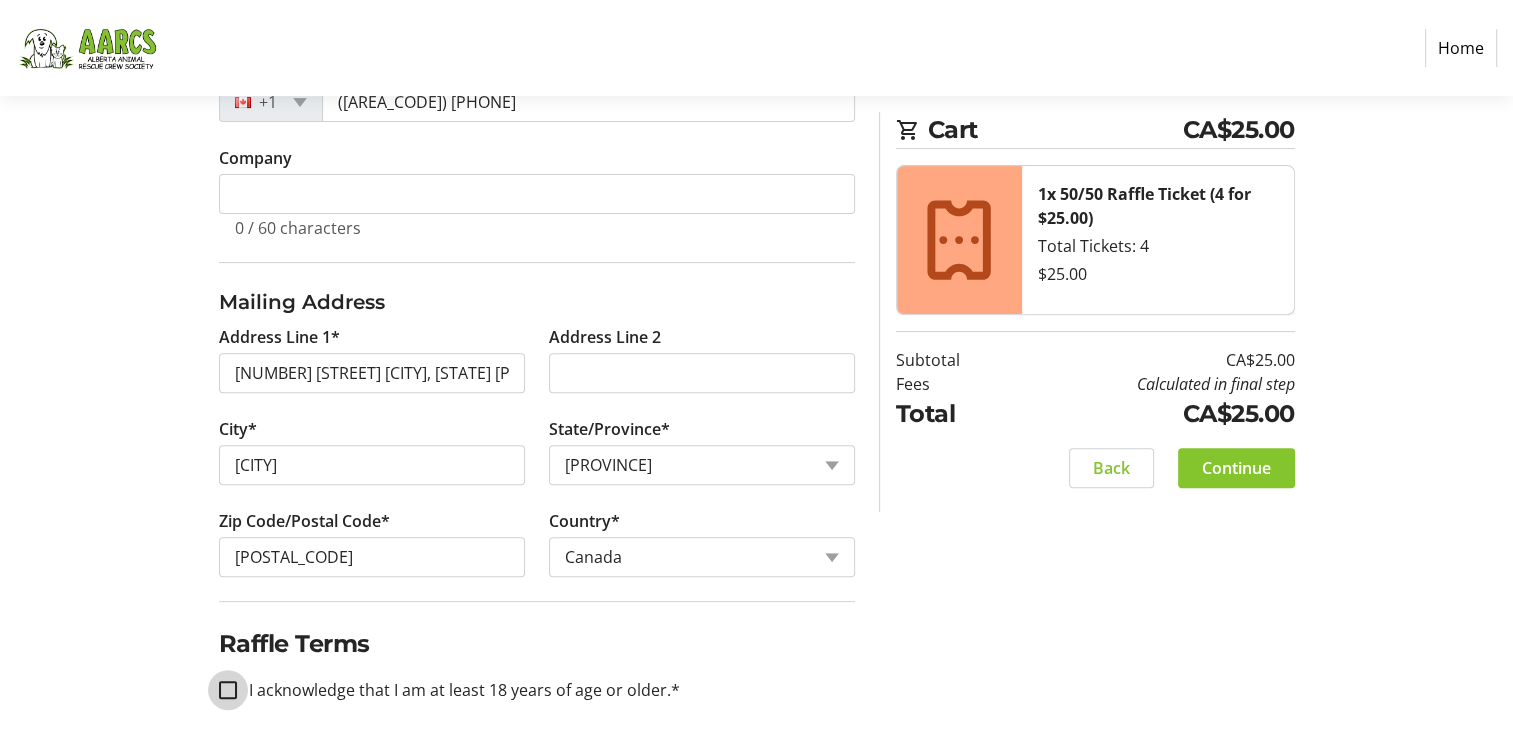 click on "I acknowledge that I am at least 18 years of age or older.*" at bounding box center [228, 690] 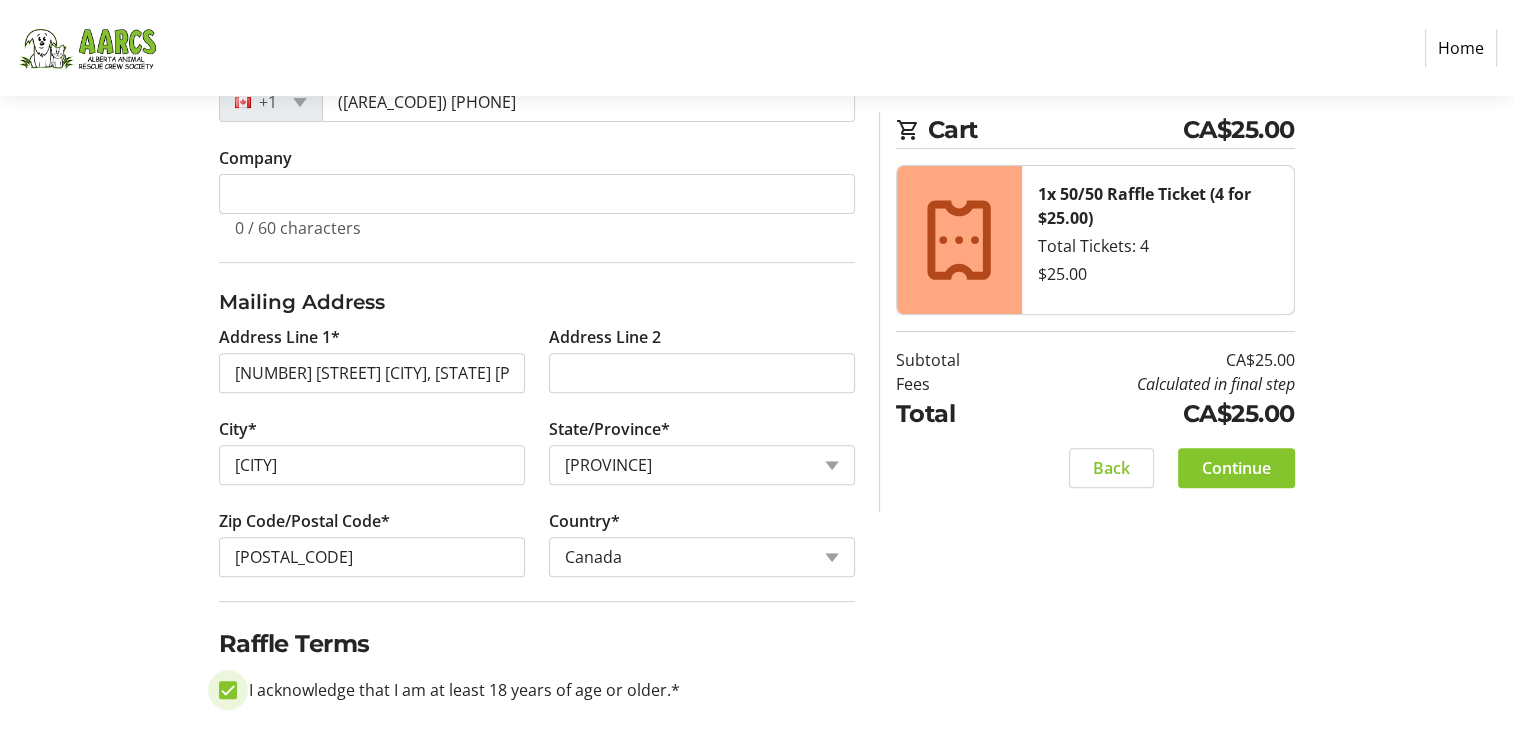 checkbox on "true" 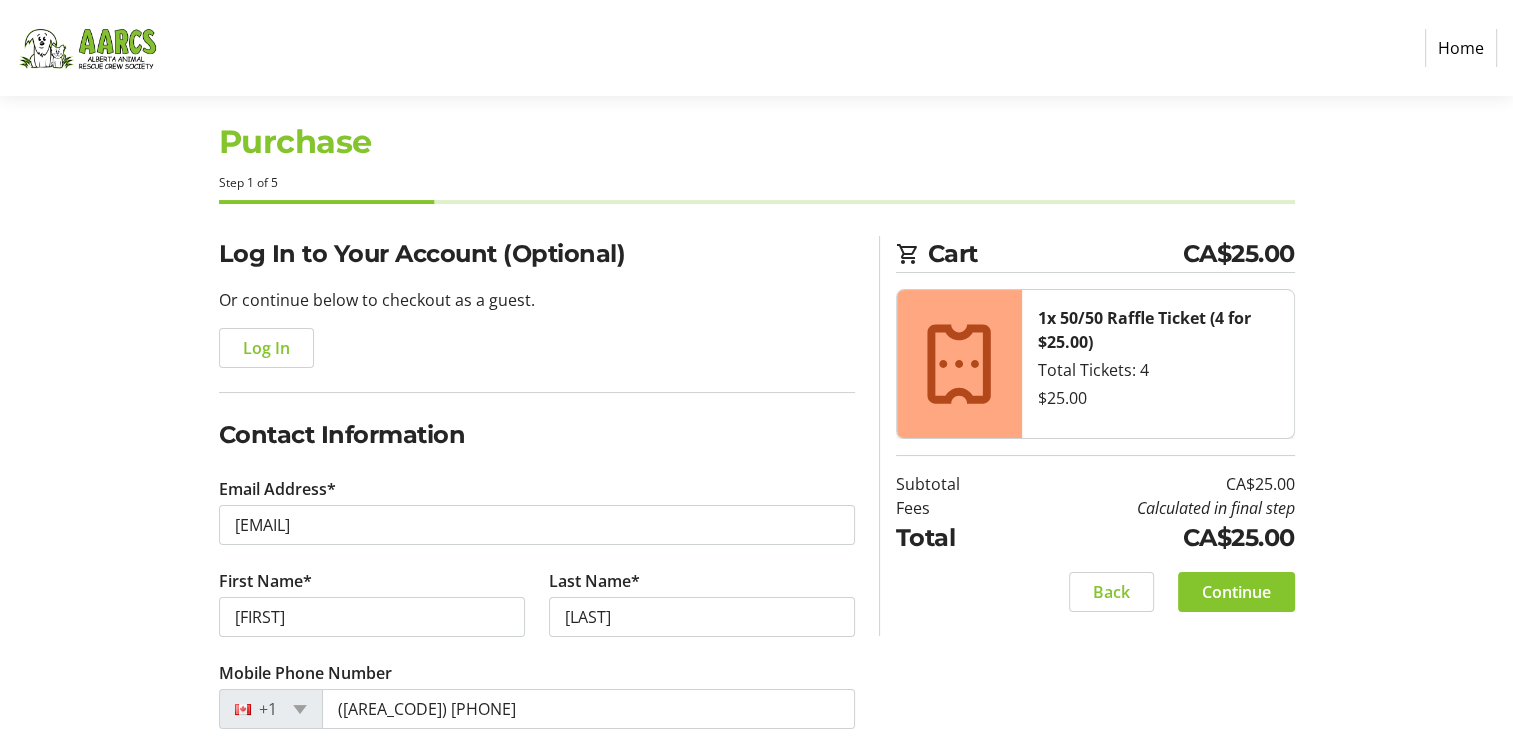scroll, scrollTop: 0, scrollLeft: 0, axis: both 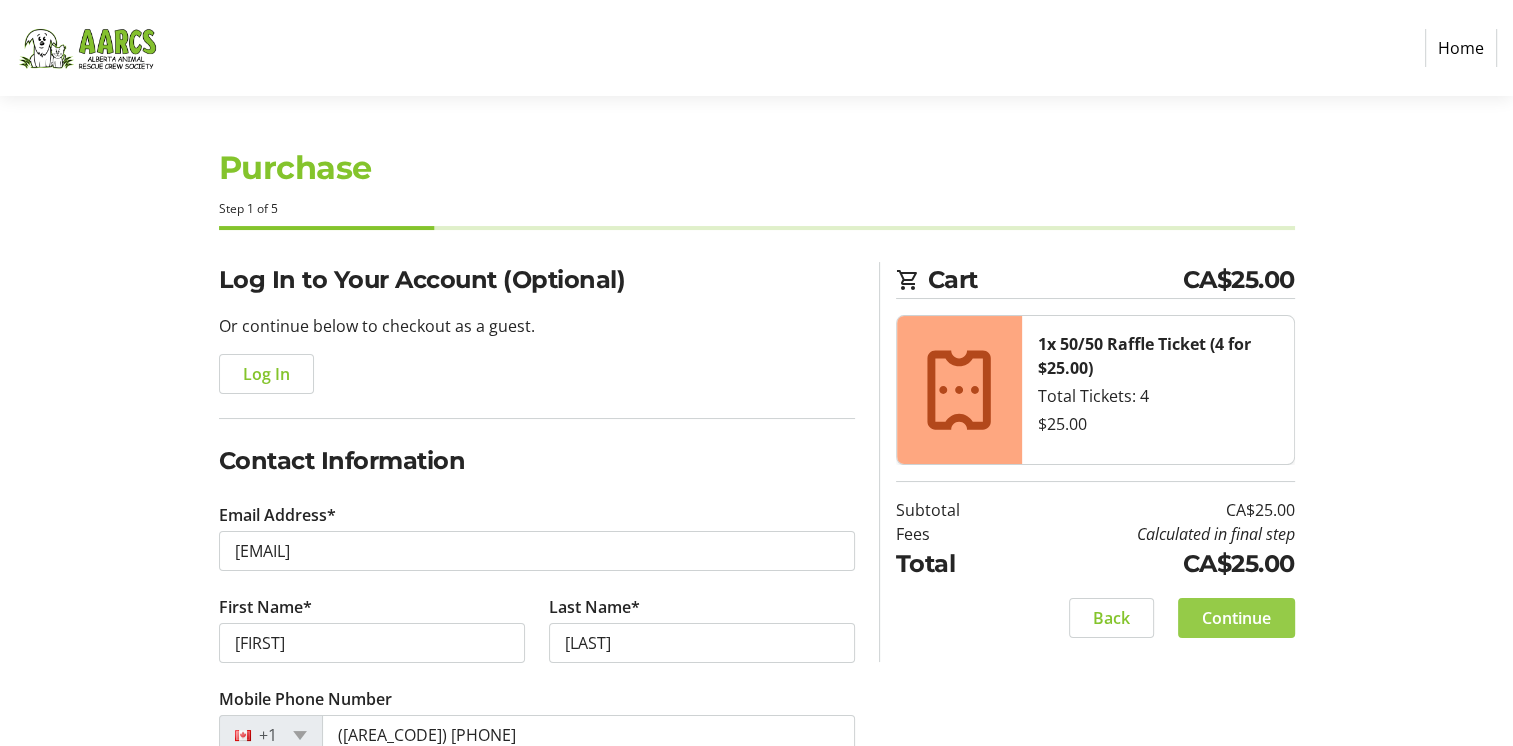 click on "Continue" 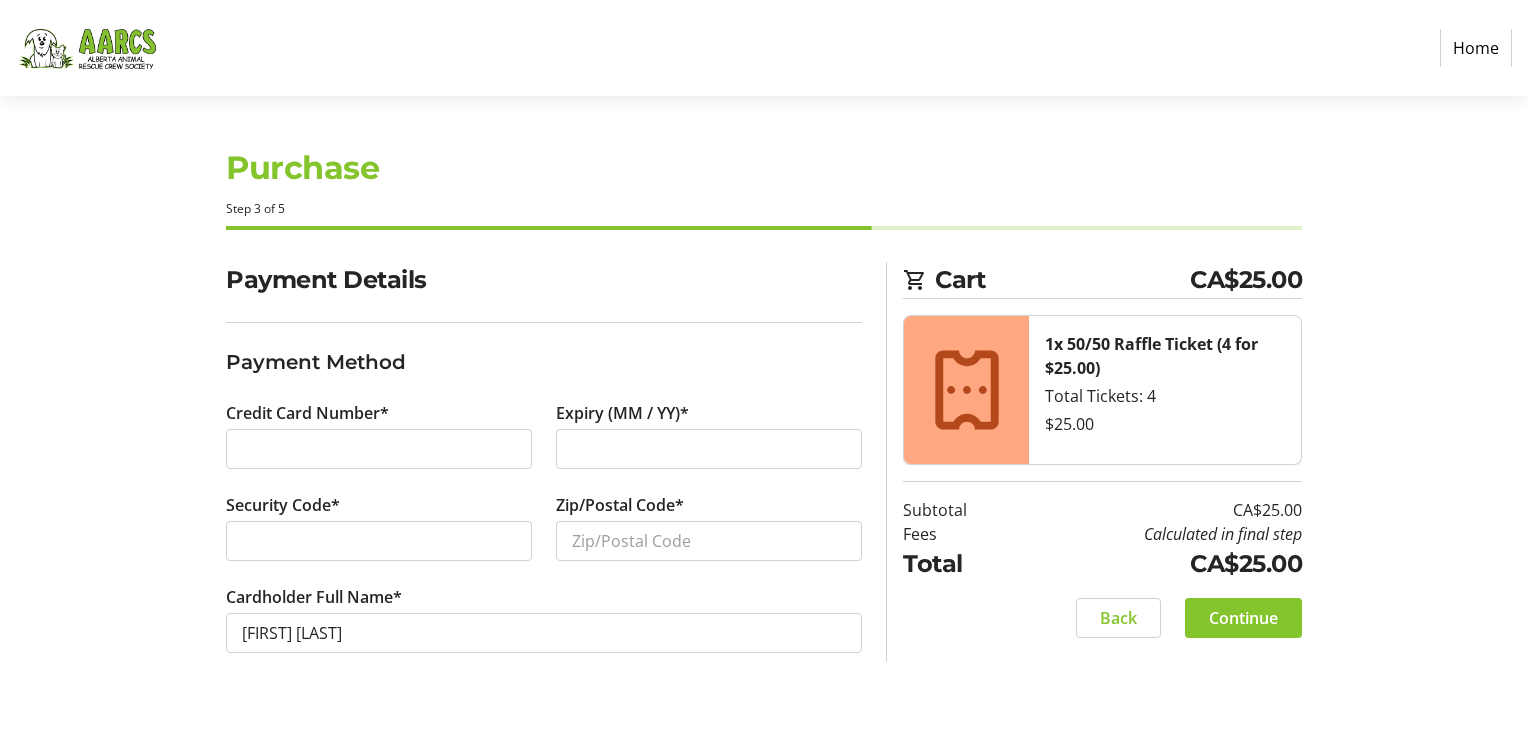 click at bounding box center (379, 449) 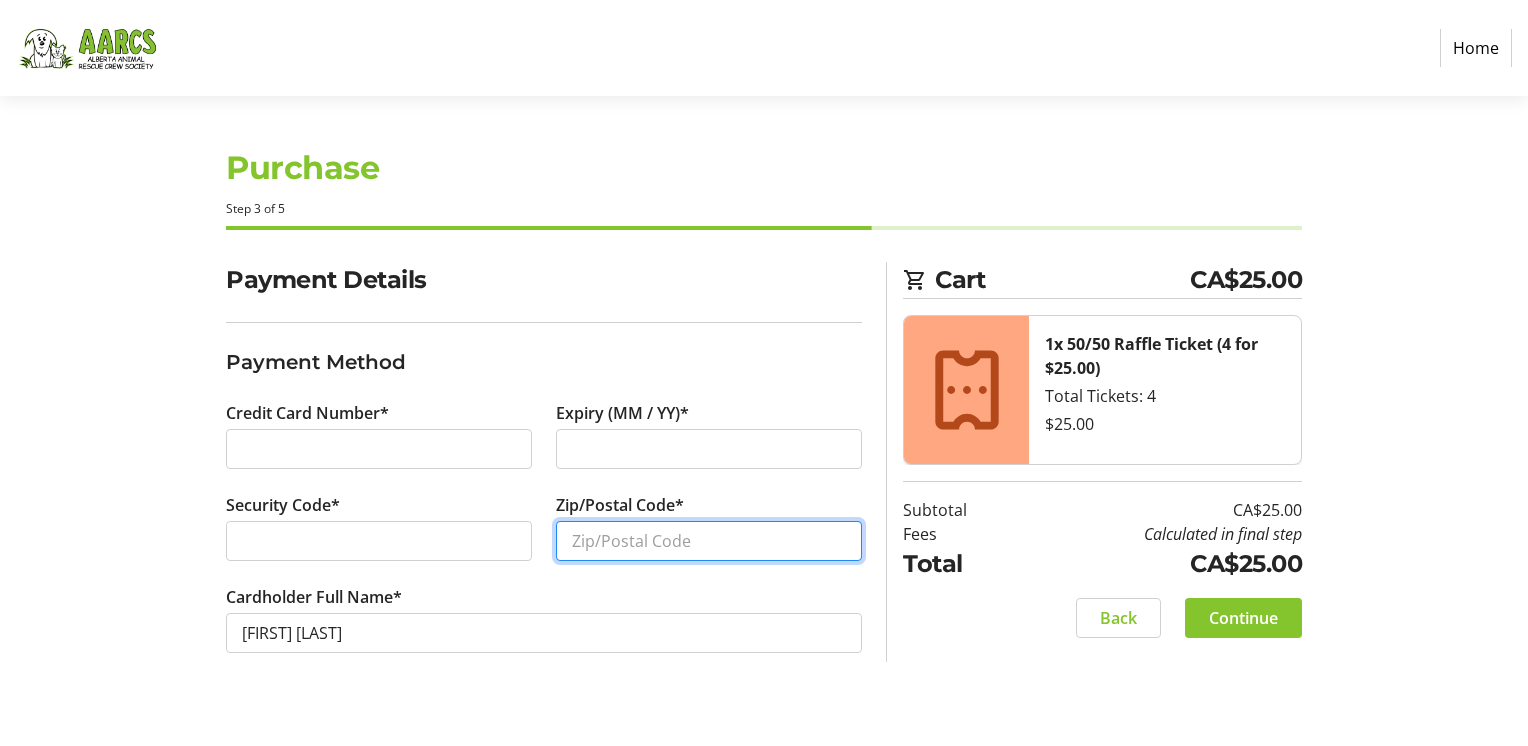 click on "Zip/Postal Code*" at bounding box center [709, 541] 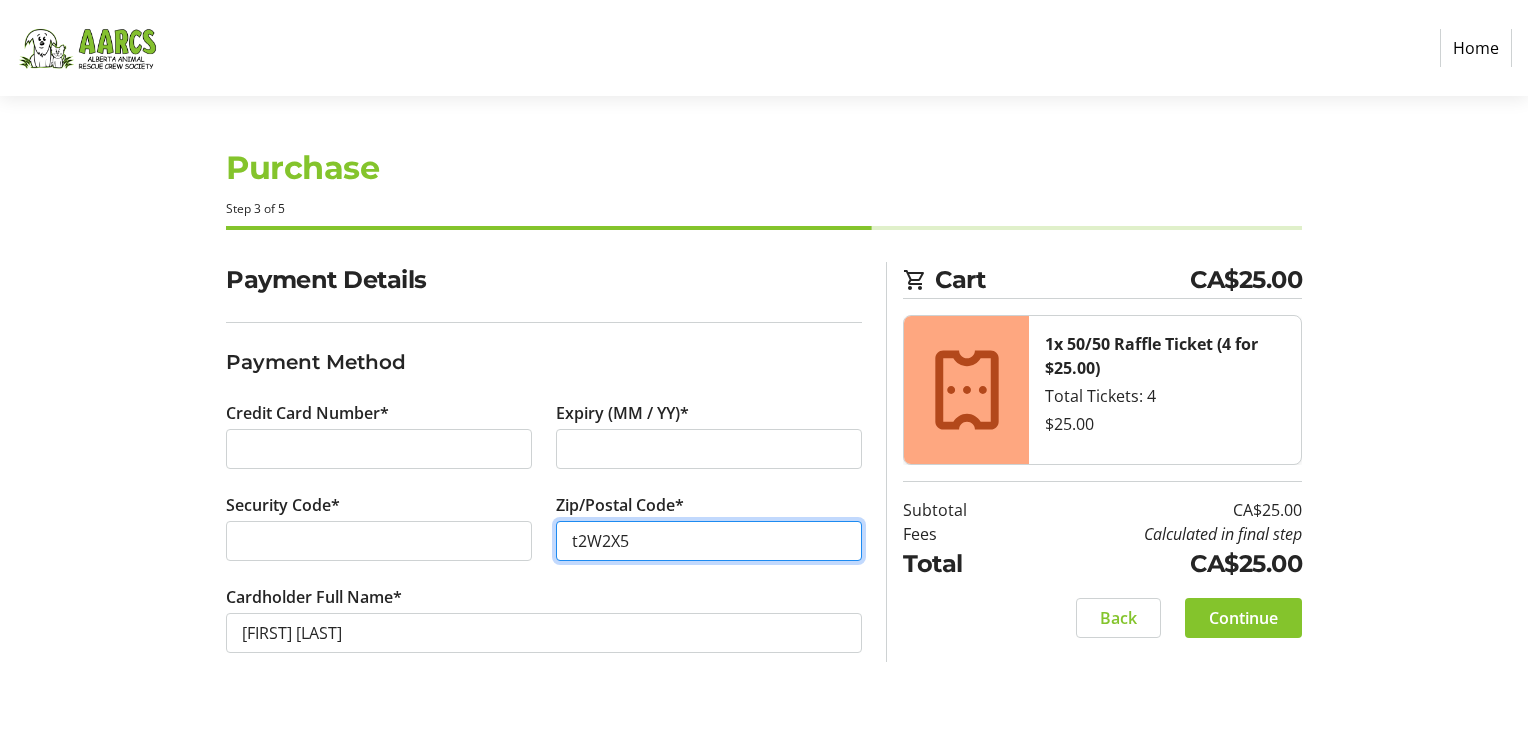 type on "t2W2X5" 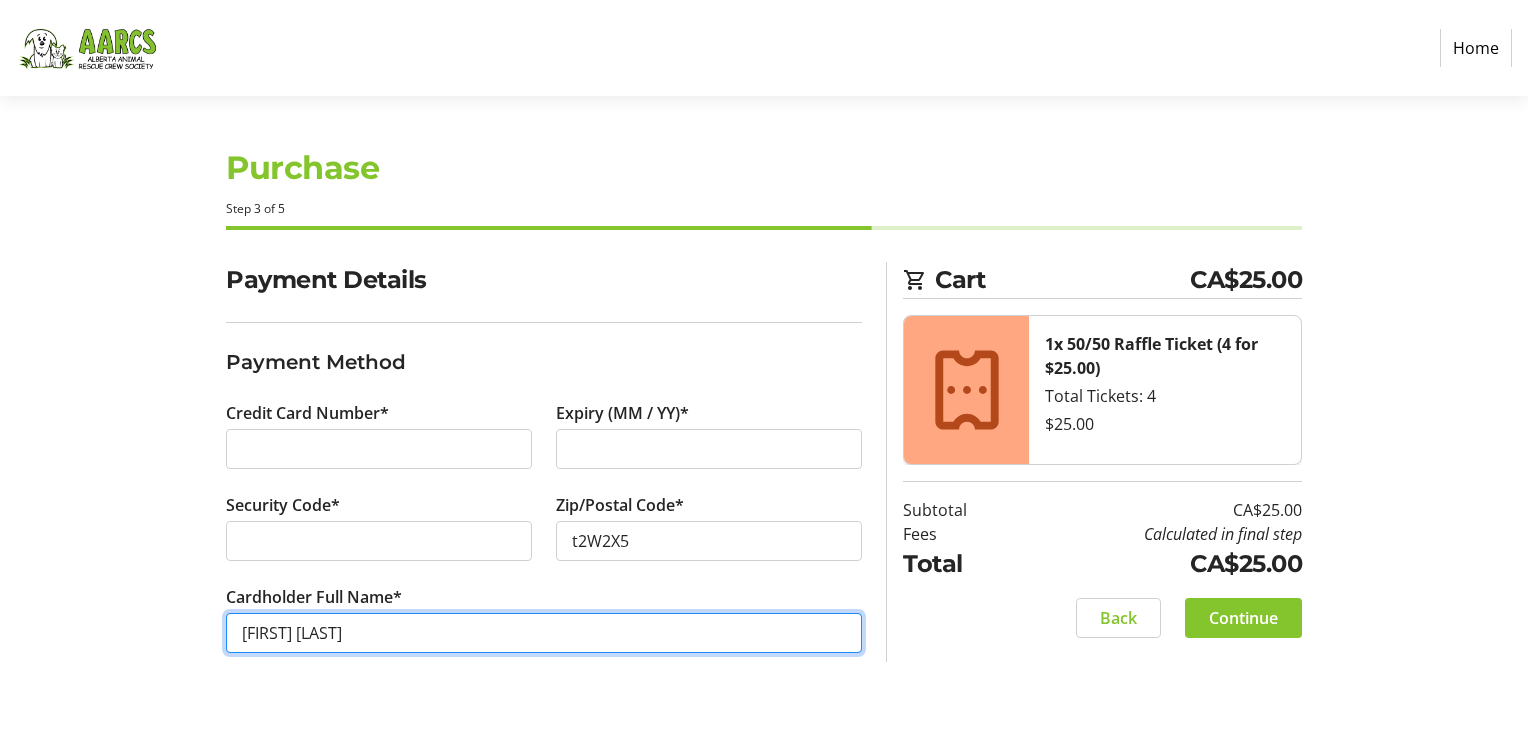 click on "[FIRST] [LAST]" at bounding box center [544, 633] 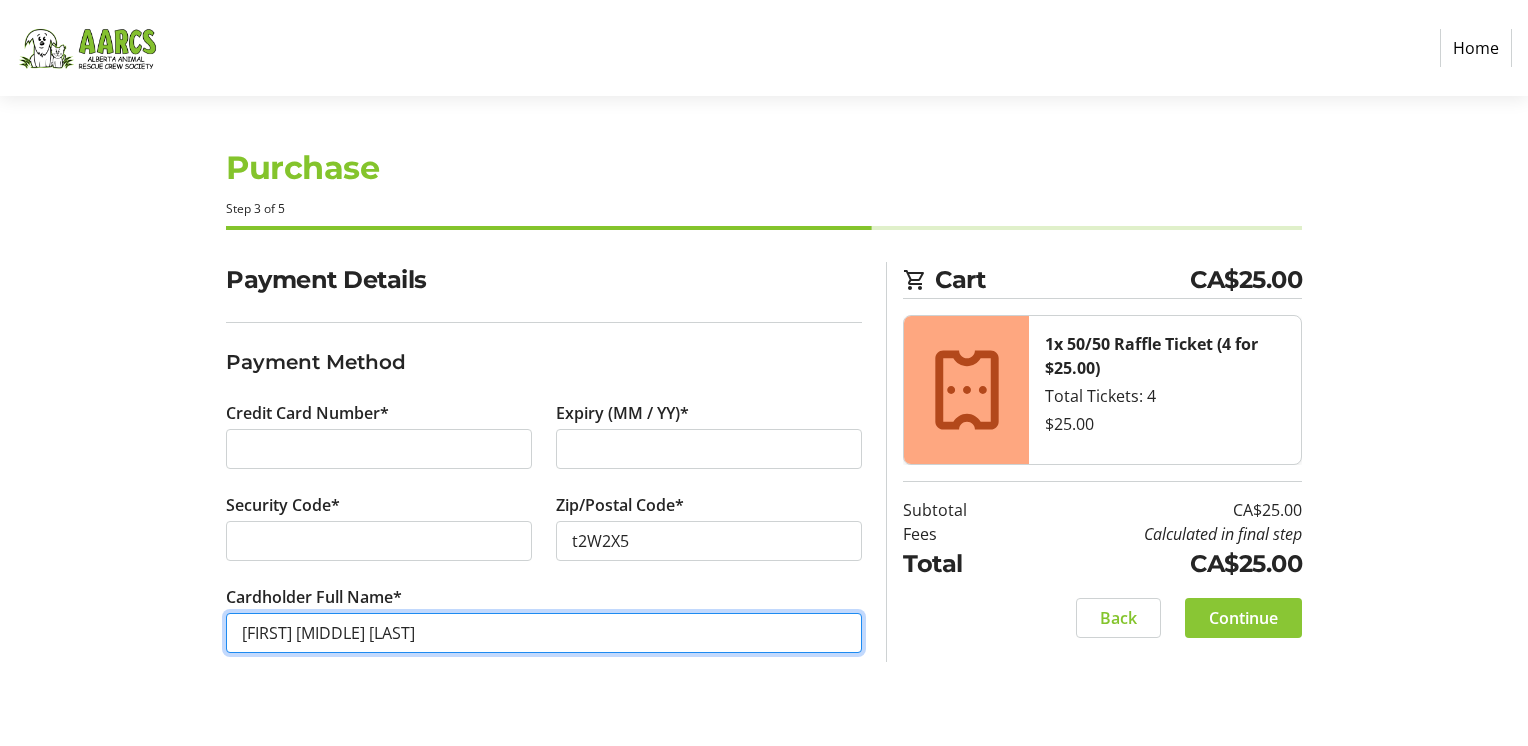 type on "[FIRST] [MIDDLE] [LAST]" 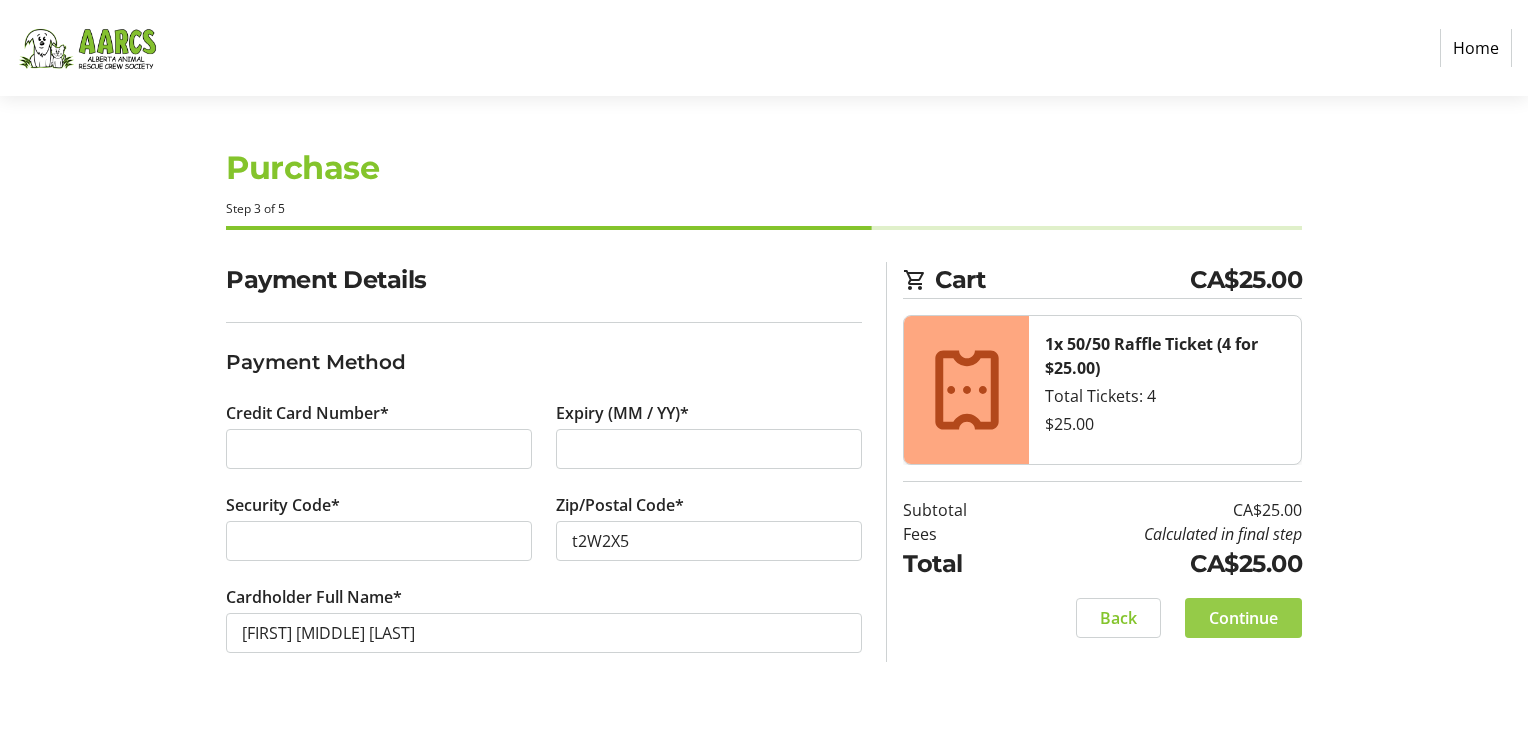 click on "Continue" 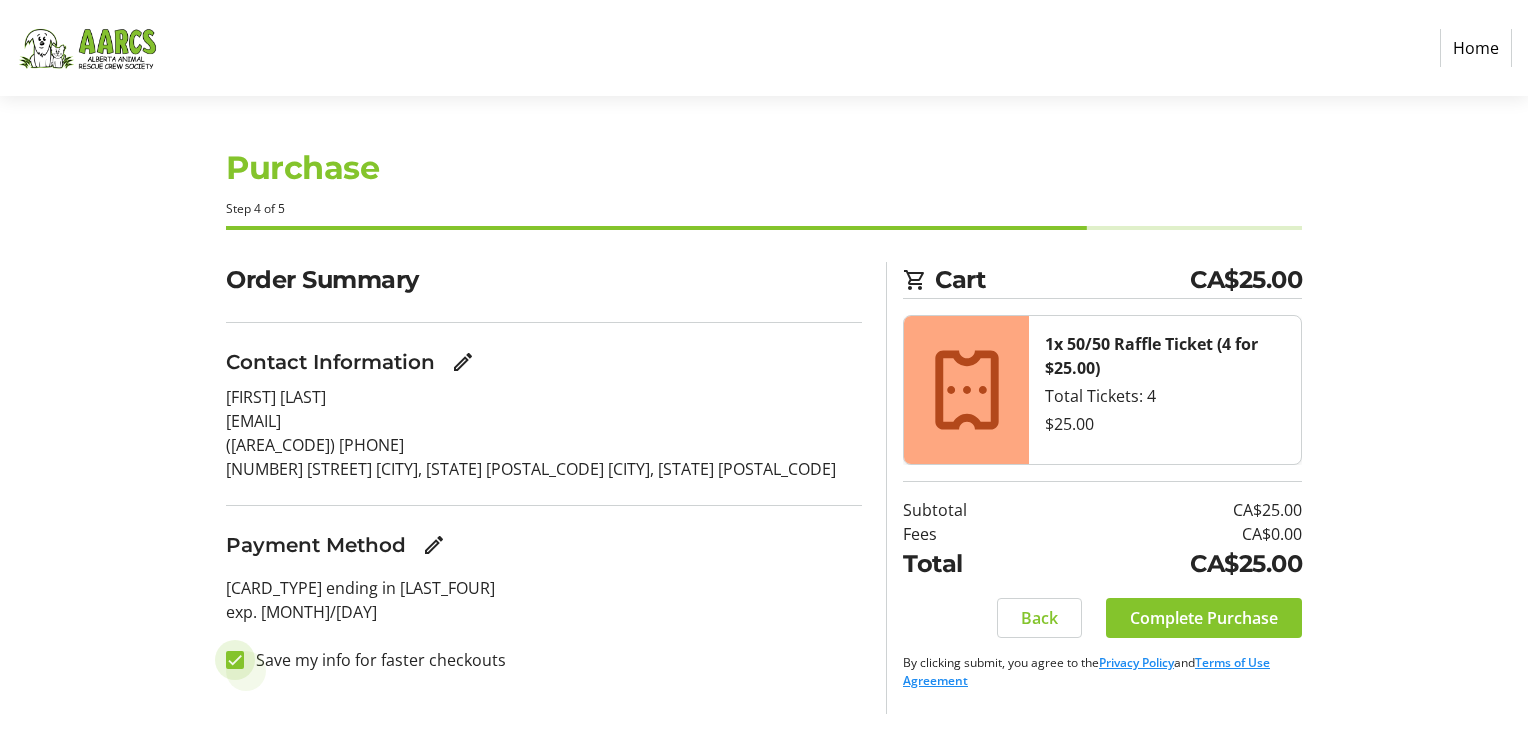 click on "Save my info for faster checkouts" at bounding box center (235, 660) 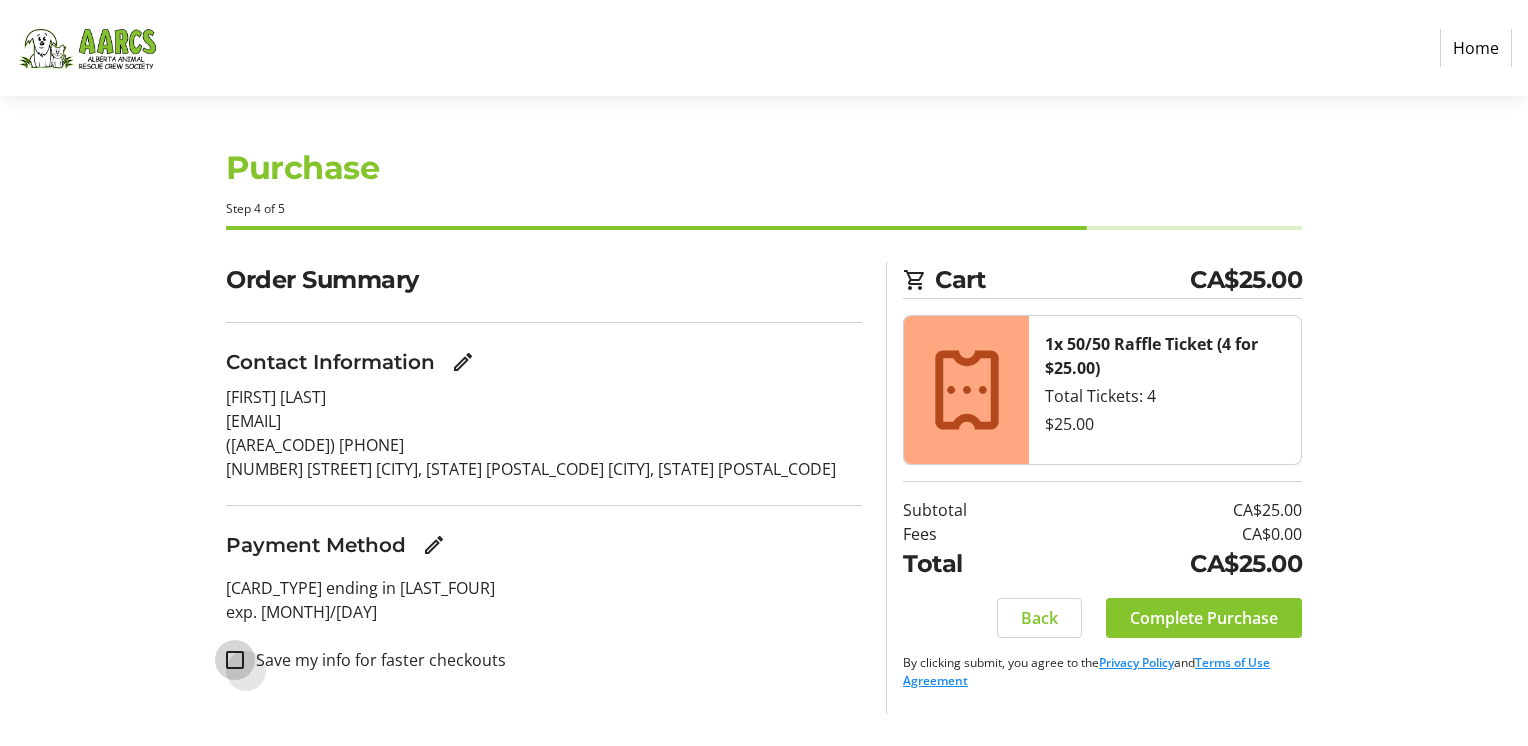 checkbox on "false" 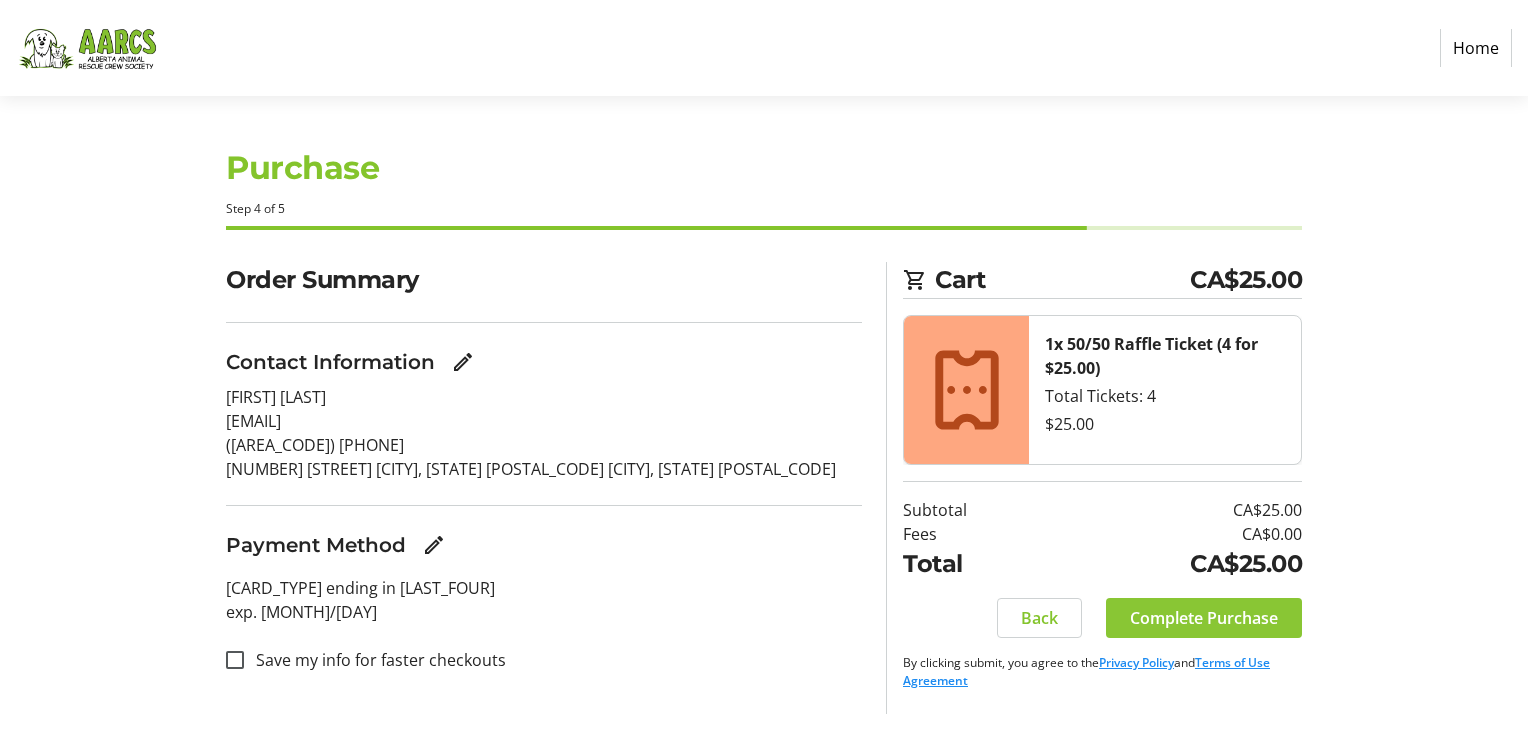 click on "Complete Purchase" 